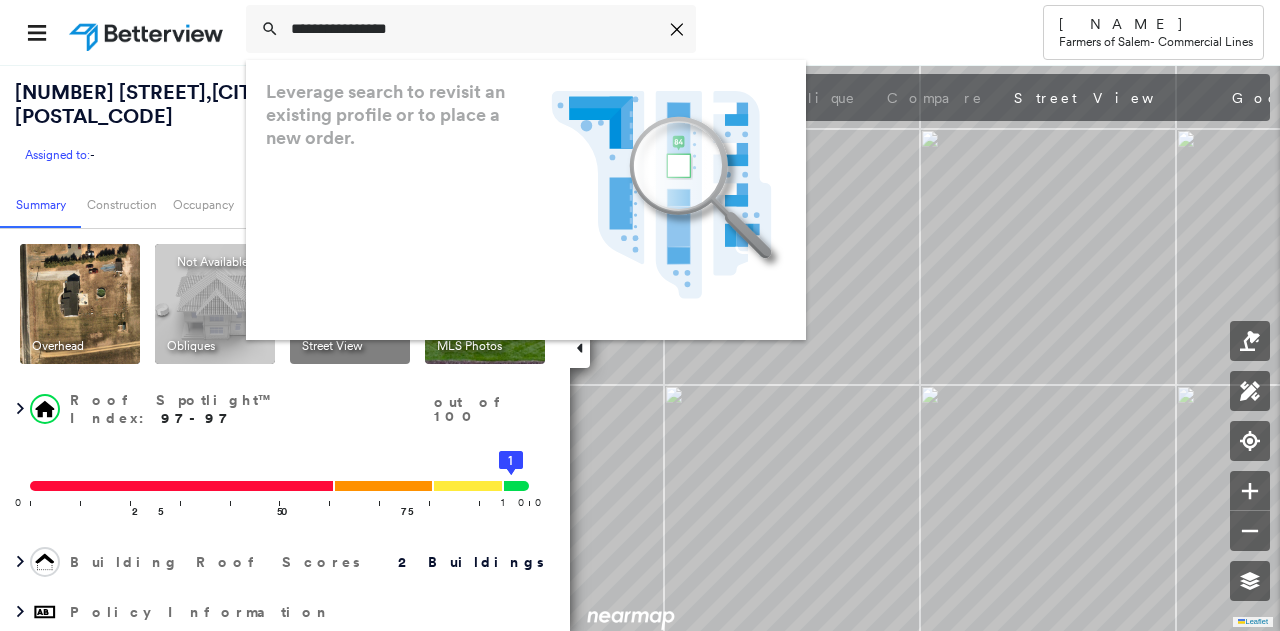 scroll, scrollTop: 0, scrollLeft: 0, axis: both 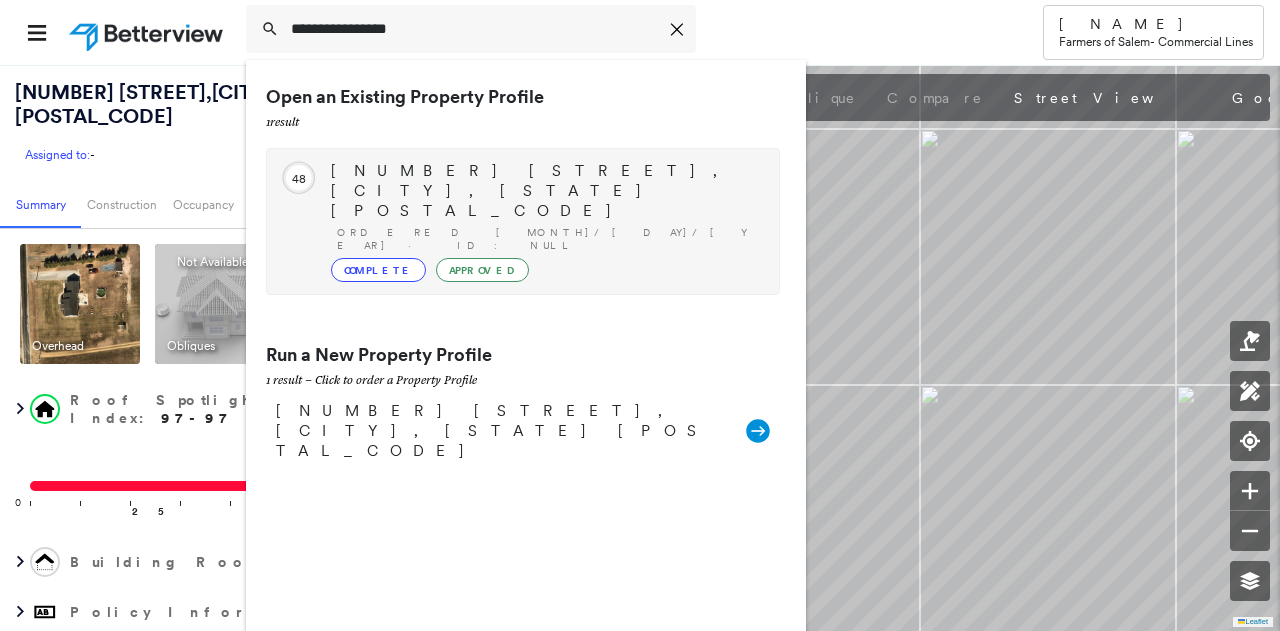 type on "**********" 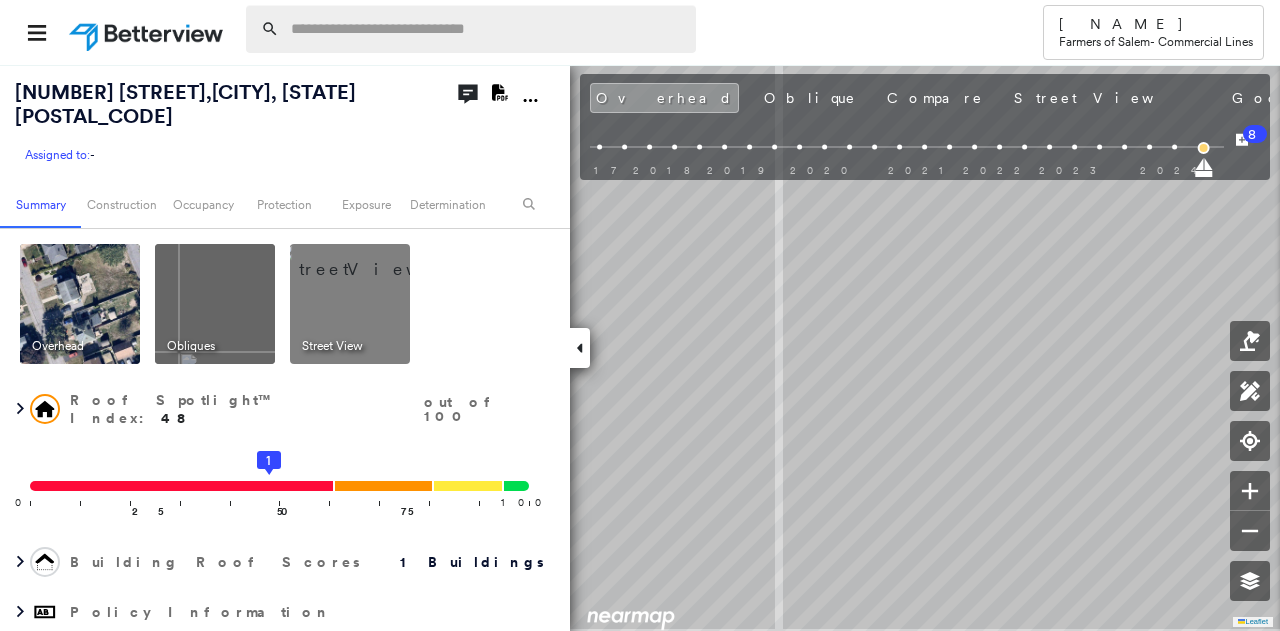 click at bounding box center [487, 29] 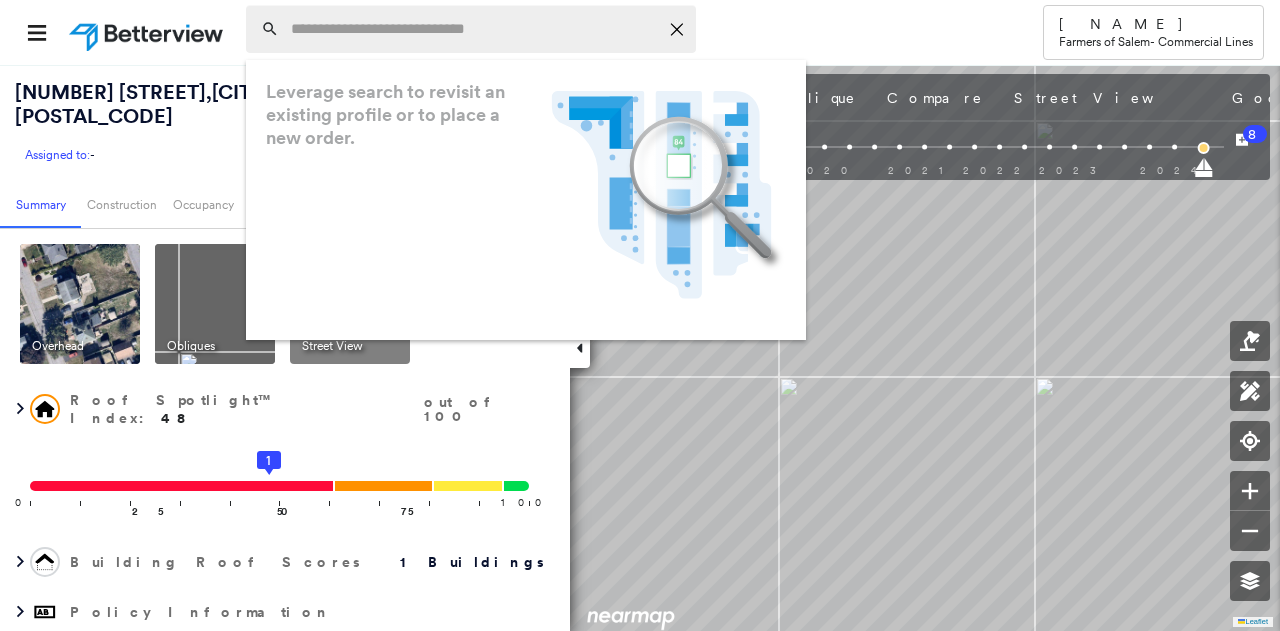 paste on "**********" 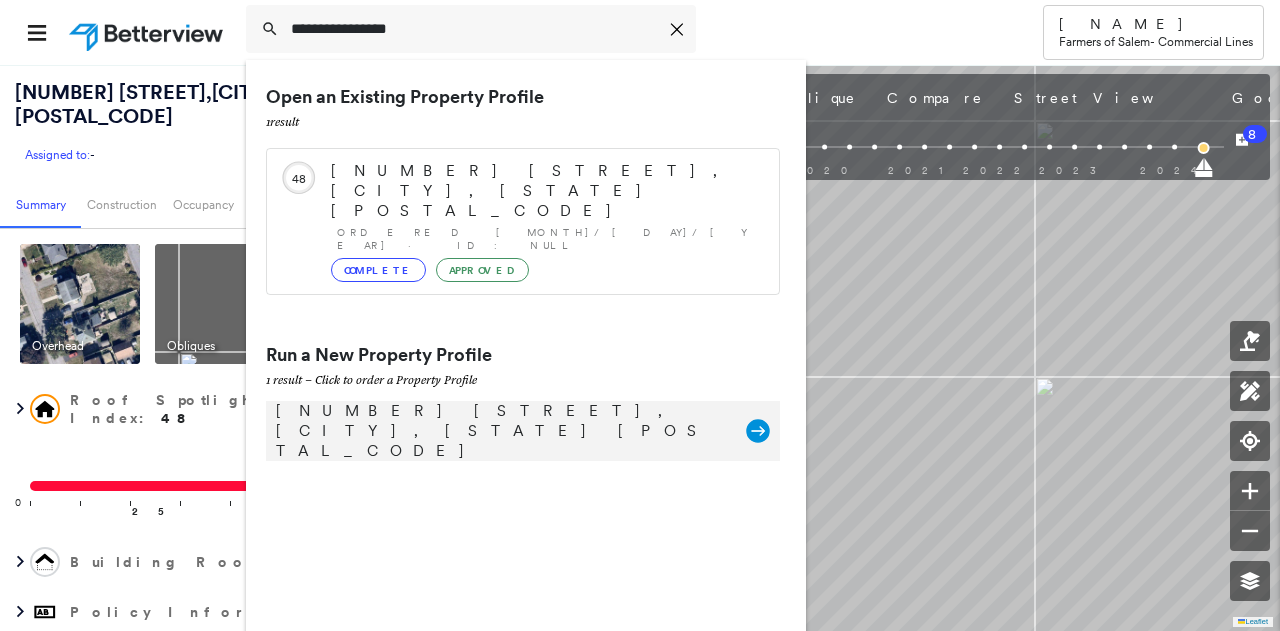 type on "**********" 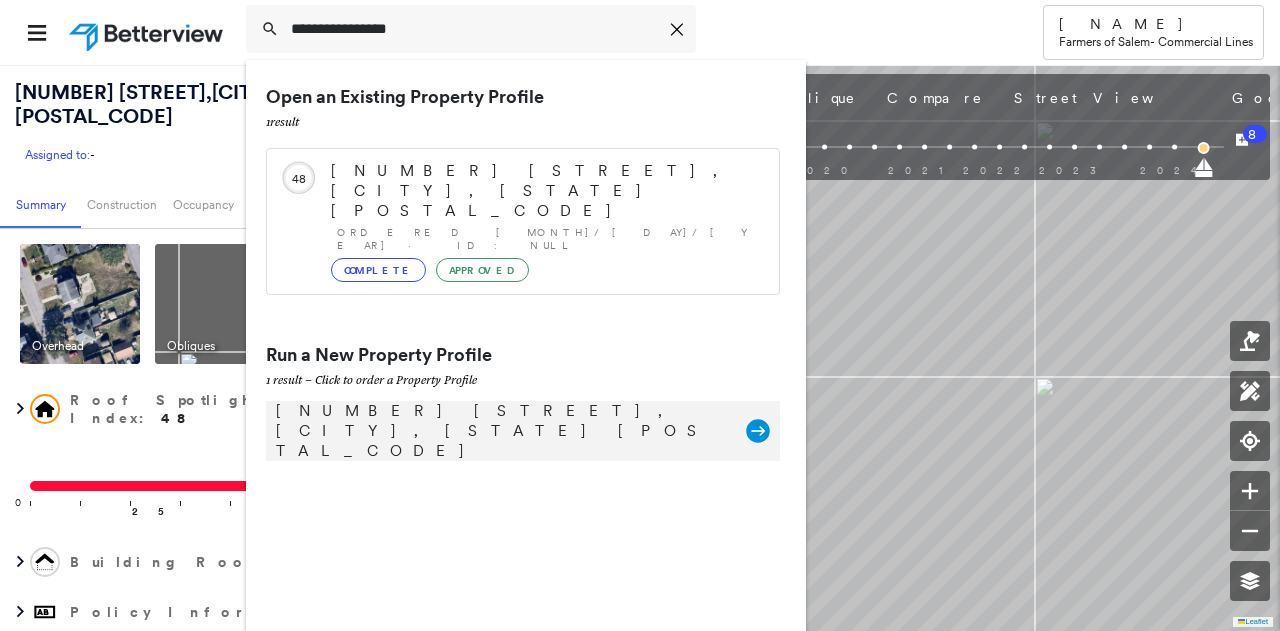 click on "31746 Chablis Ln, Lewes, DE 19958" at bounding box center (501, 431) 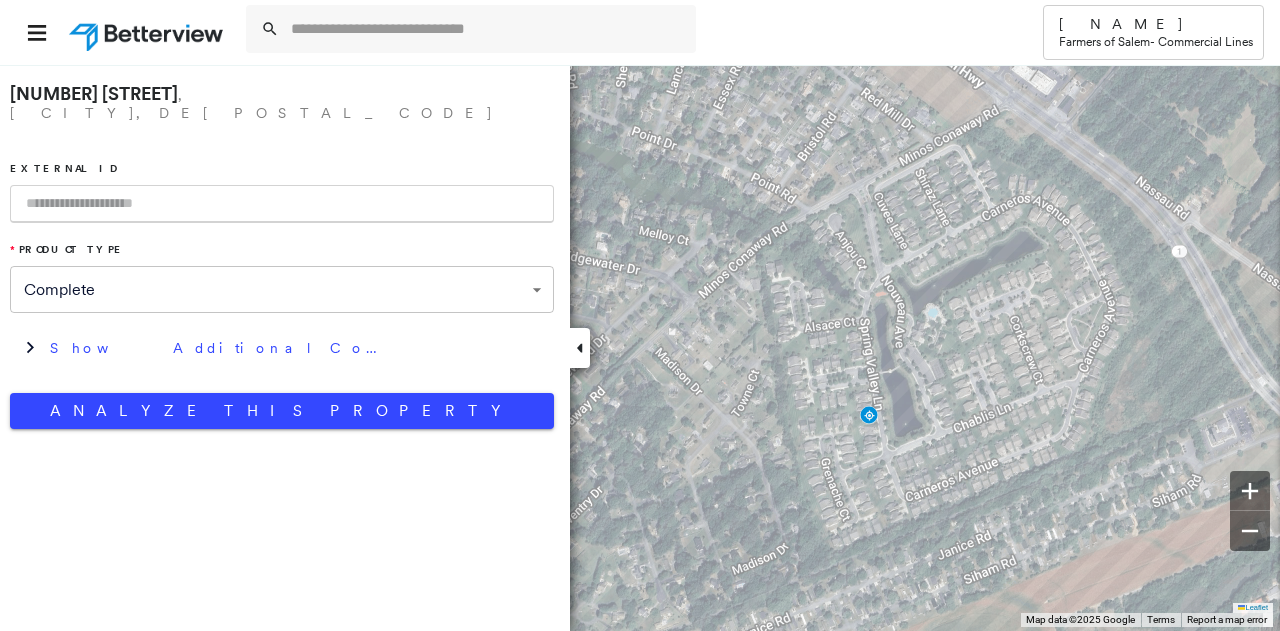 click at bounding box center [282, 204] 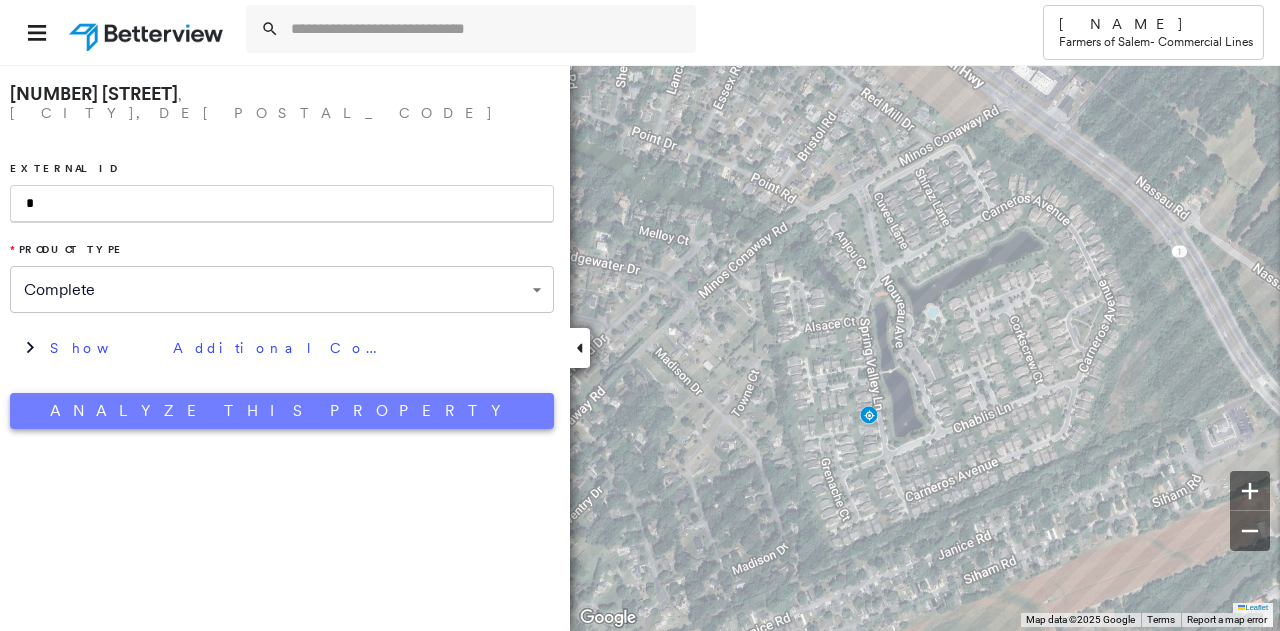 type on "*" 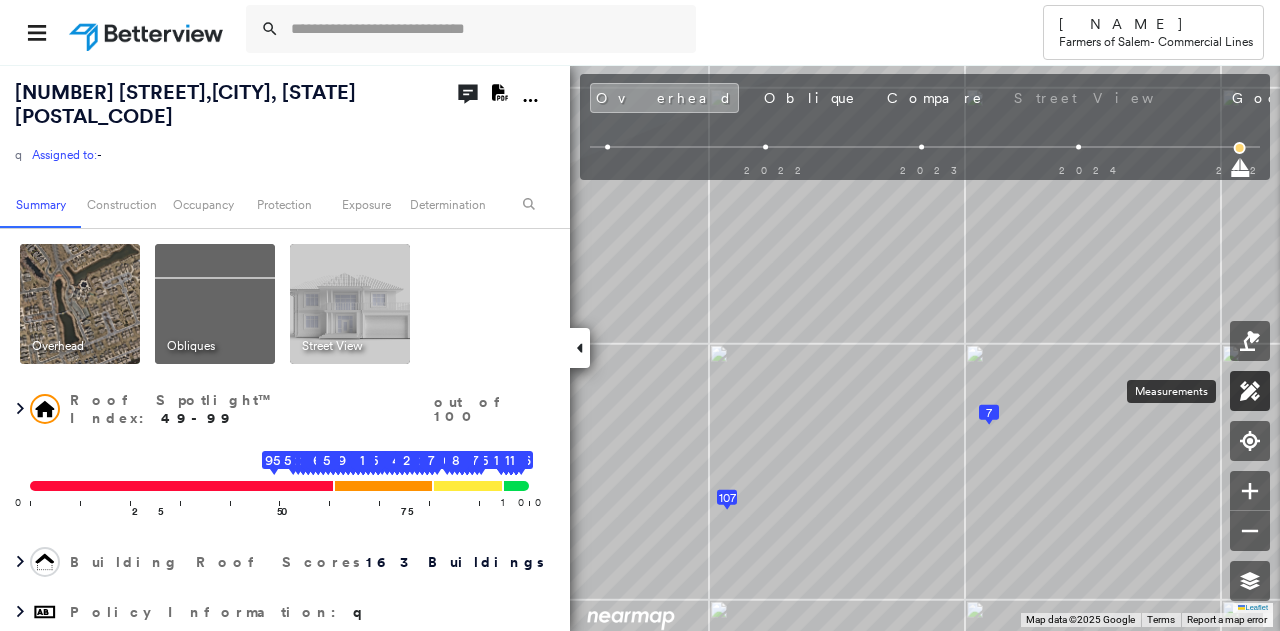 click 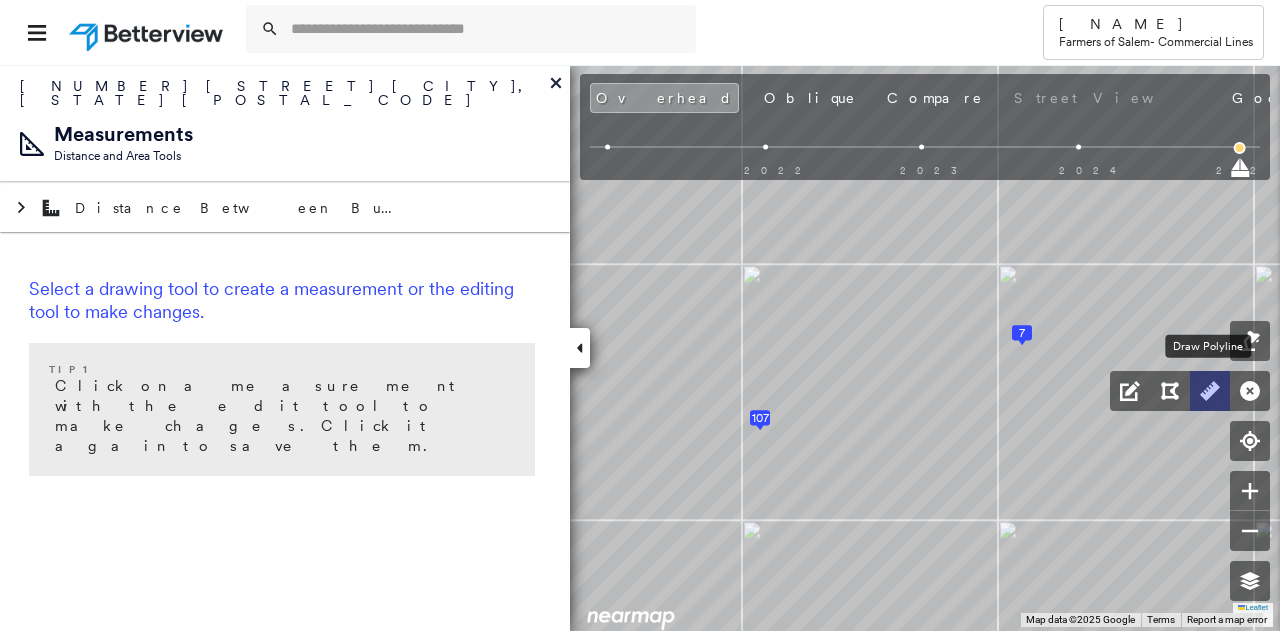 click 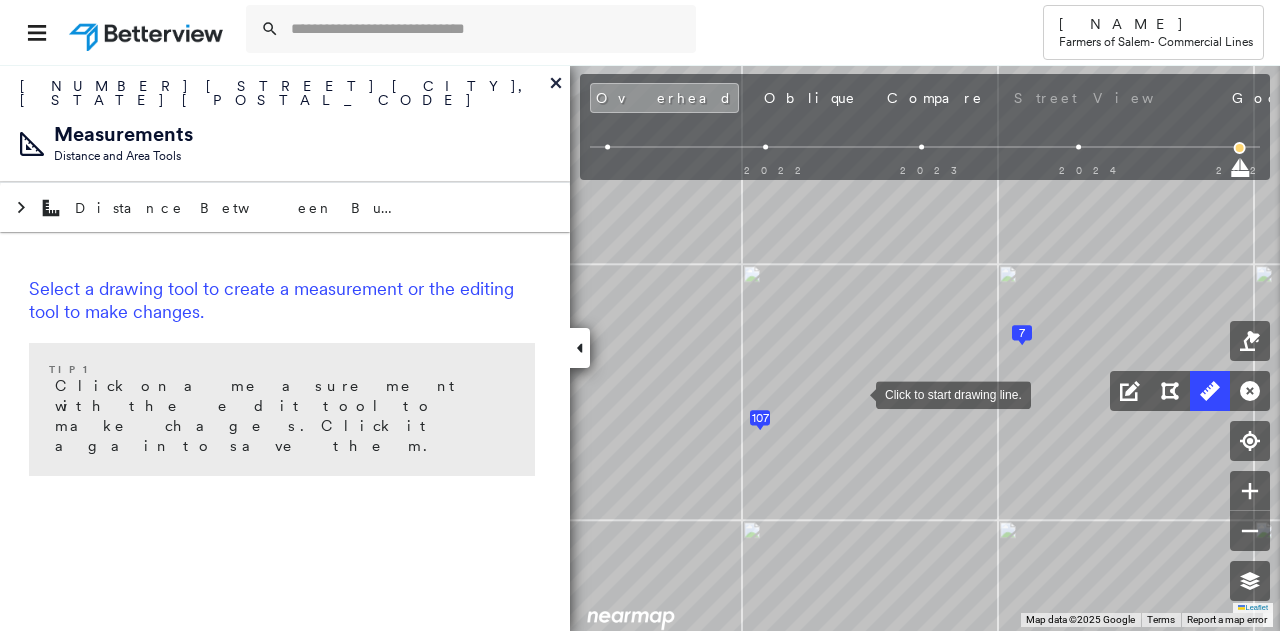 click at bounding box center (856, 393) 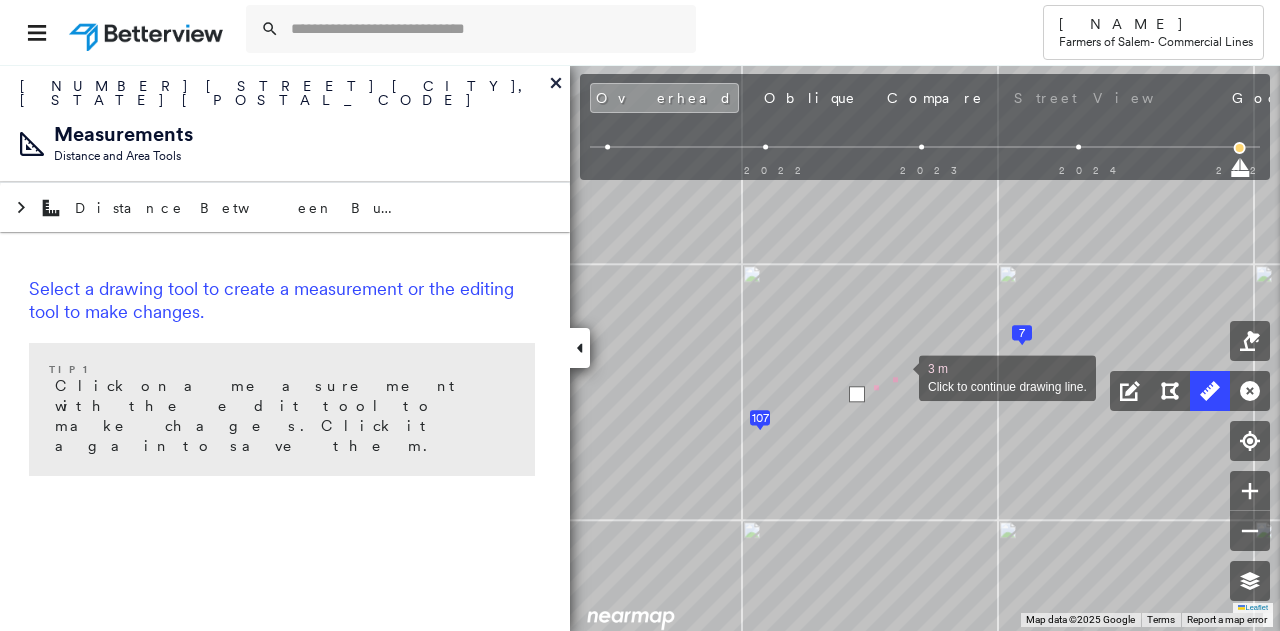 click at bounding box center [899, 376] 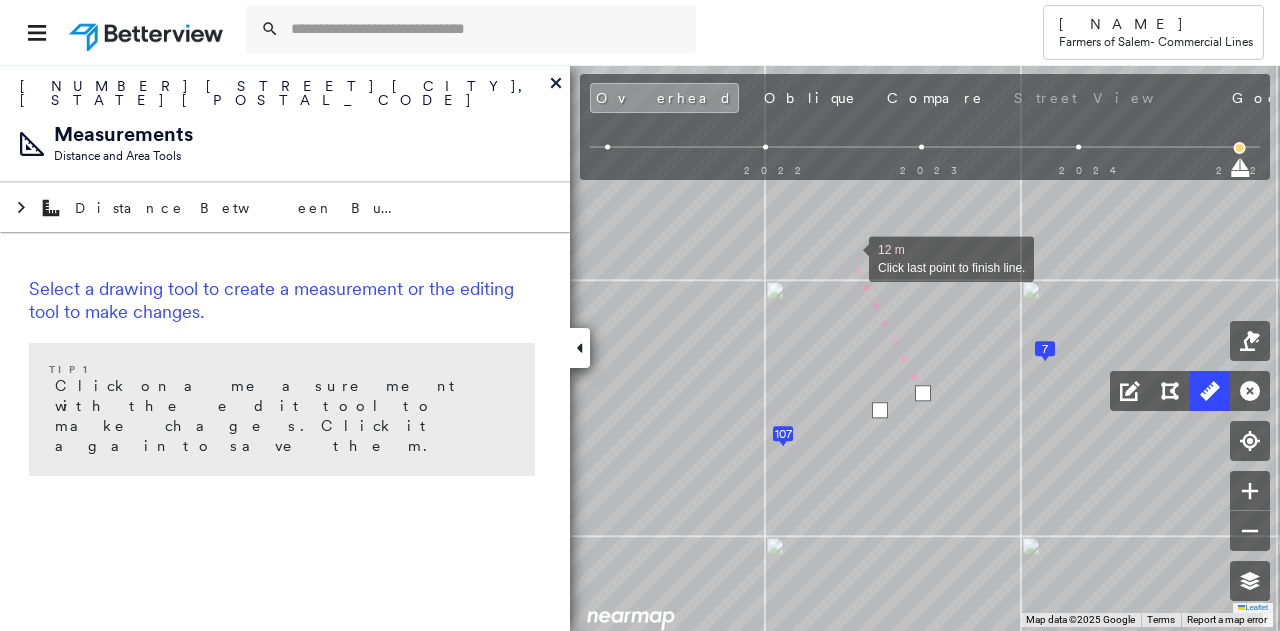 click on "1
2
3
4
5
6
7
8
9
10
11
12
13
14
15" at bounding box center (132, -423) 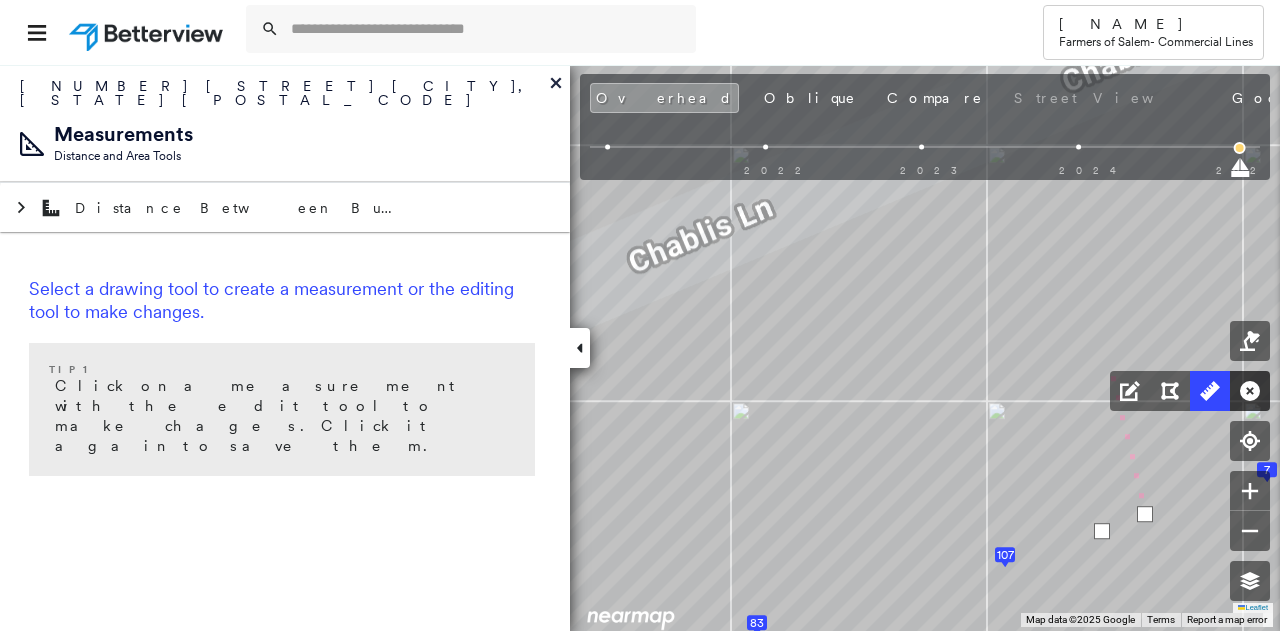 click 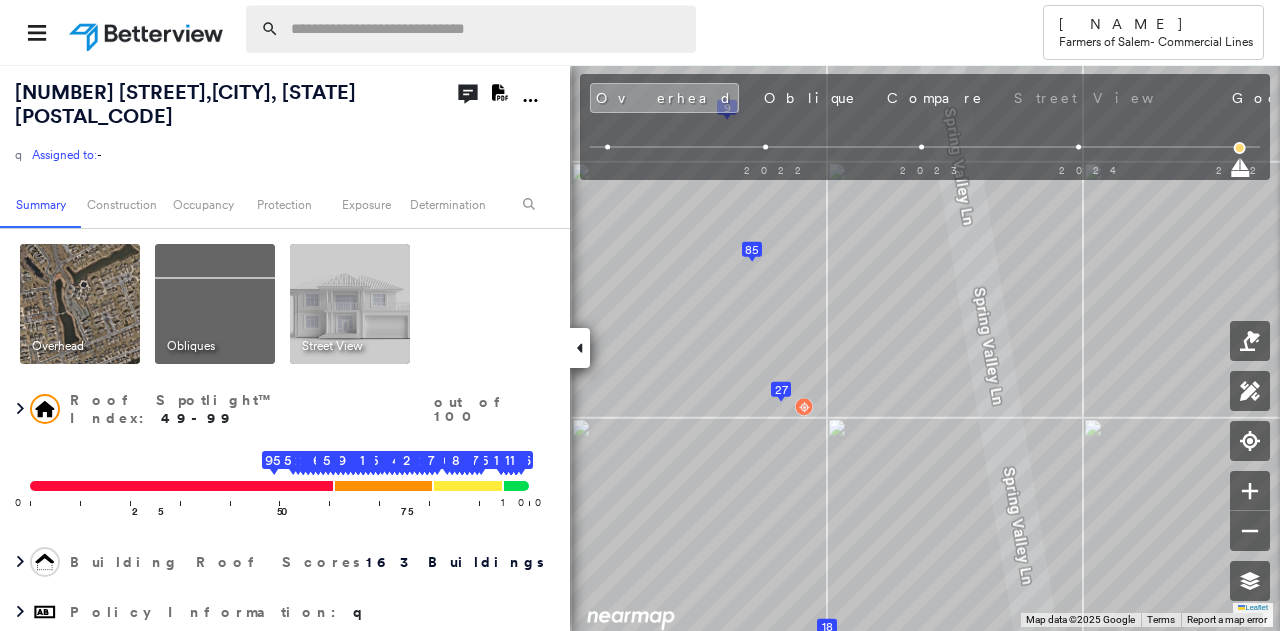 click at bounding box center [487, 29] 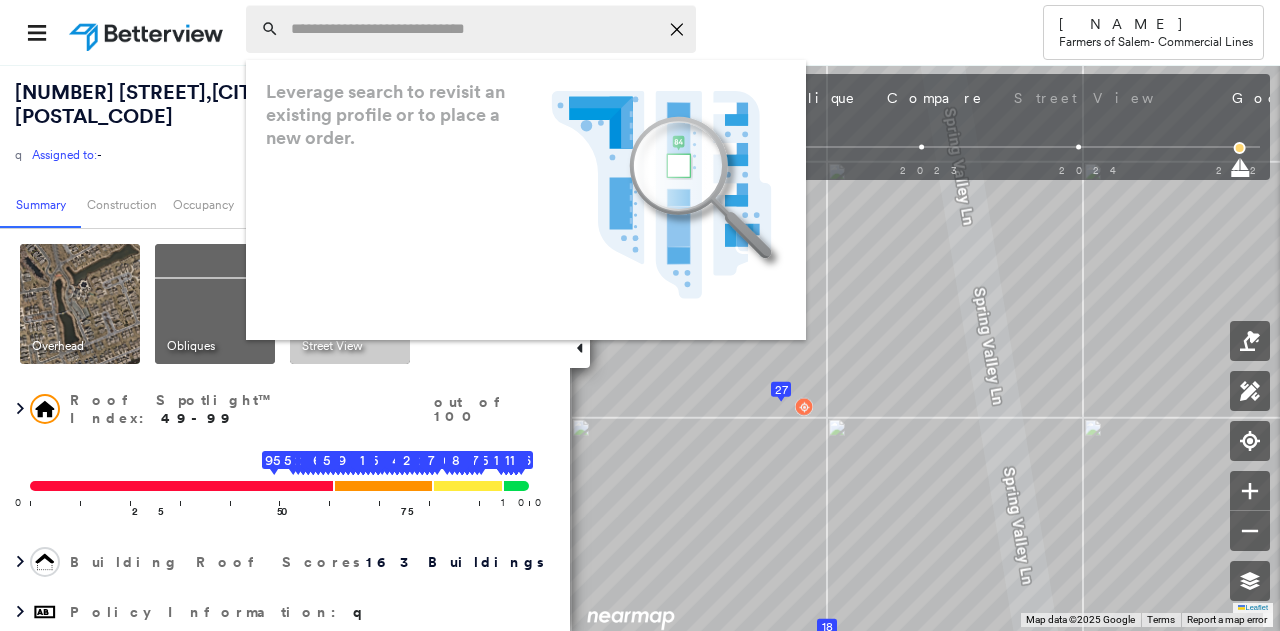 paste on "**********" 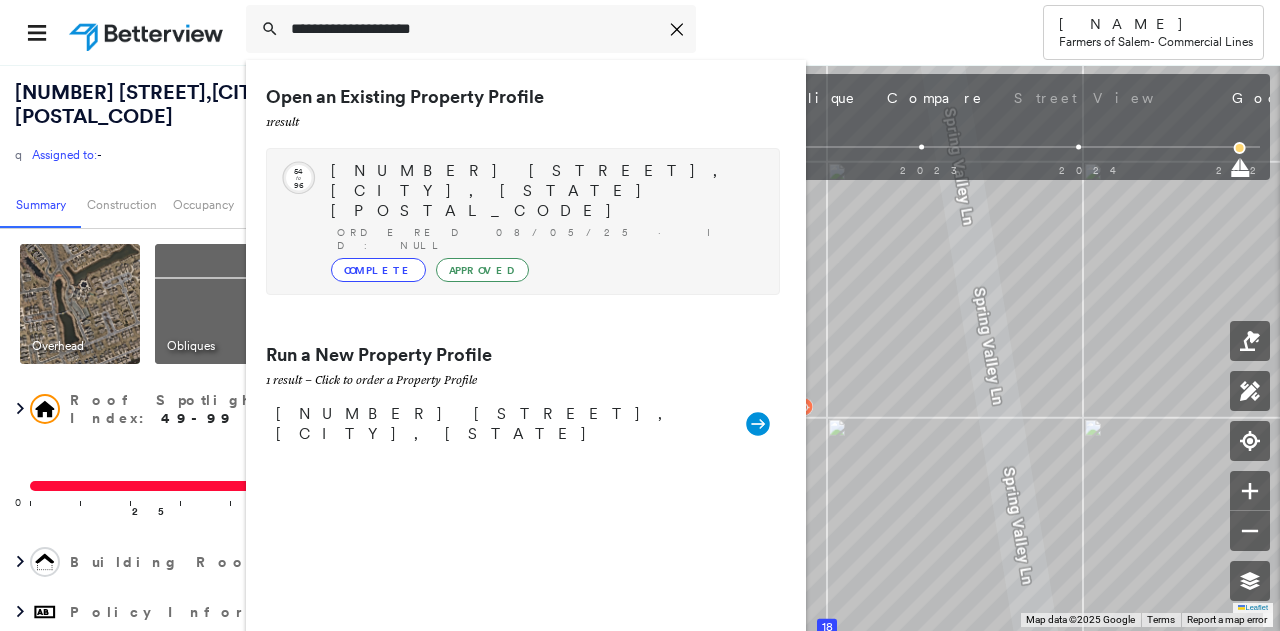 type on "**********" 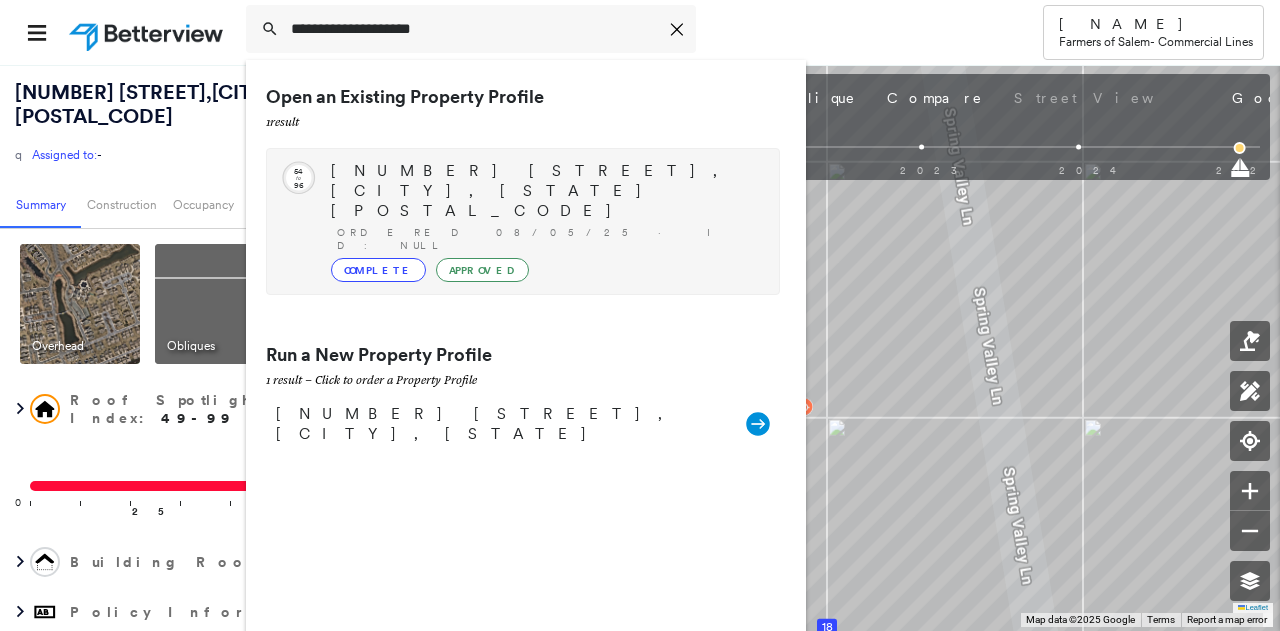click on "27215 WALNUT TREE RD, SALISBURY, MD 218011314" at bounding box center (545, 191) 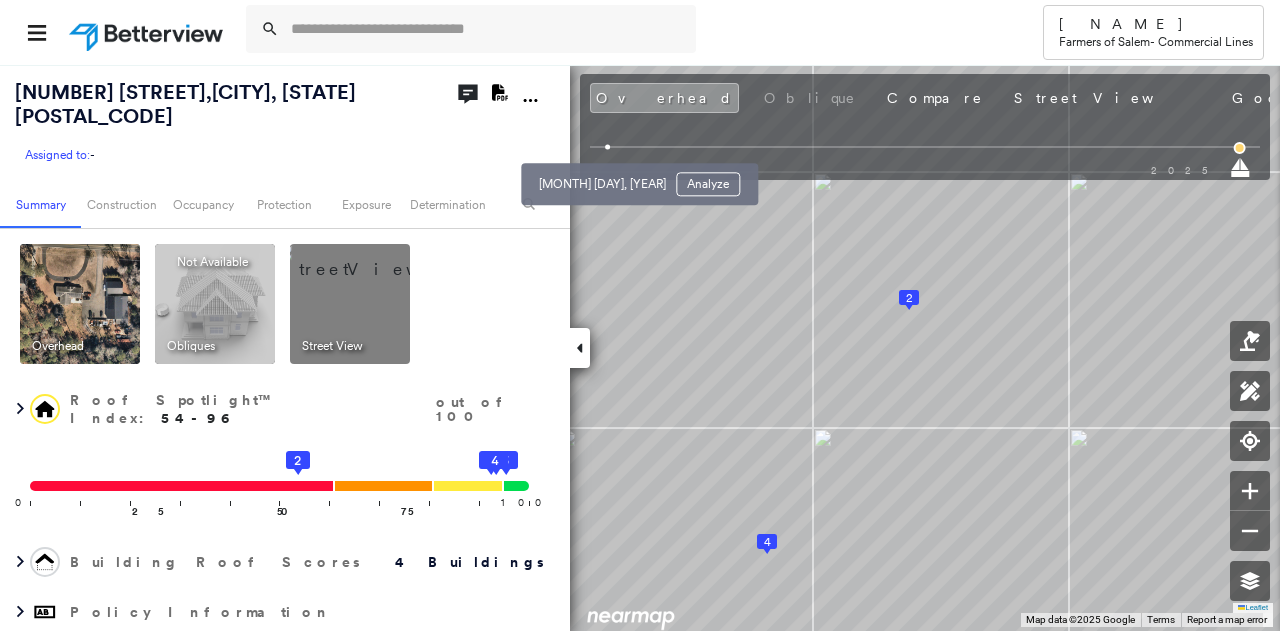 click at bounding box center [608, 147] 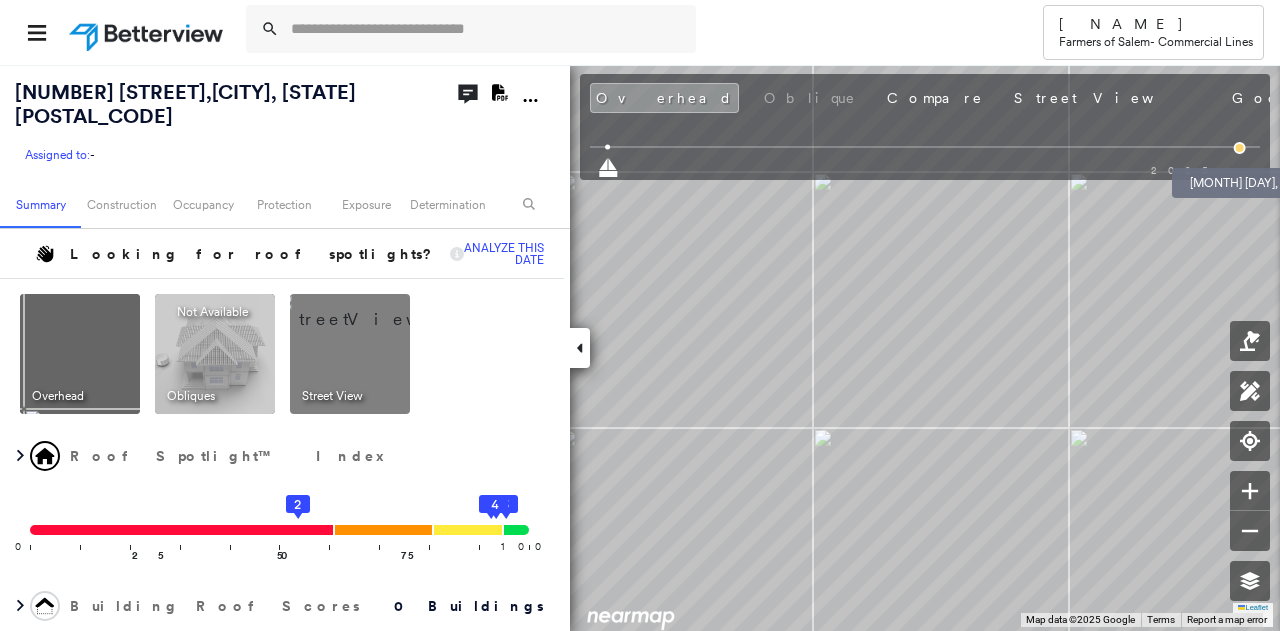 click at bounding box center (1240, 148) 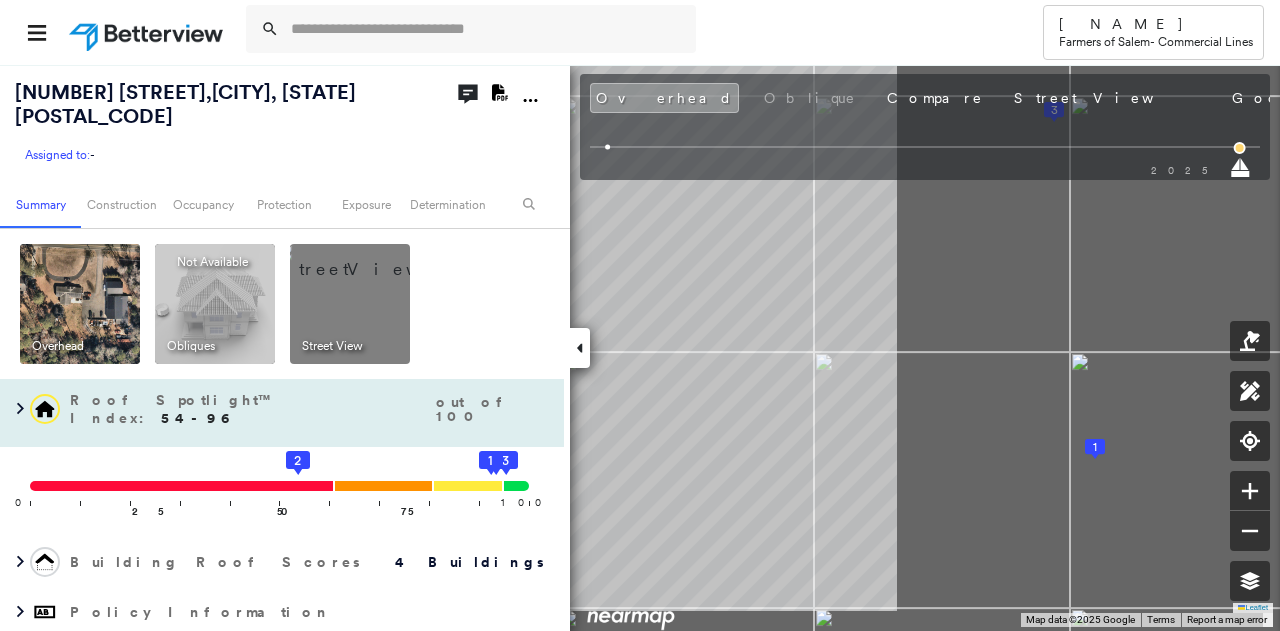 click on "27215 WALNUT TREE RD ,  SALISBURY, MD 218011314 Assigned to:  - Assigned to:  - Assigned to:  - Open Comments Download PDF Report Summary Construction Occupancy Protection Exposure Determination Overhead Obliques Not Available ; Street View Roof Spotlight™ Index :  54-96 out of 100 0 100 25 50 75 2 4 3 1 Building Roof Scores 4 Buildings Policy Information Flags :  4 (0 cleared, 4 uncleared) Construction Roof Spotlights :  Staining, Solar Panels, Overhang, Roof Debris, Chimney and 1 more Property Features :  Car, Patio Furniture, Boat, Trailer, Dumpster Roof Size & Shape :  4 buildings  Assessor and MLS Details Property Lookup BuildZoom - Building Permit Data and Analysis Occupancy Ownership Place Detail SmartyStreets - Geocode Smarty Streets - Surrounding Properties Protection Protection Exposure FEMA Risk Index Flood Regional Hazard: 1   out of  5 Additional Perils Guidewire HazardHub Tree Fall Risk:  Present   HazardHub Risks Determination Flags :  4 (0 cleared, 4 uncleared) Uncleared Flags (4) Clear DEBR" at bounding box center (640, 347) 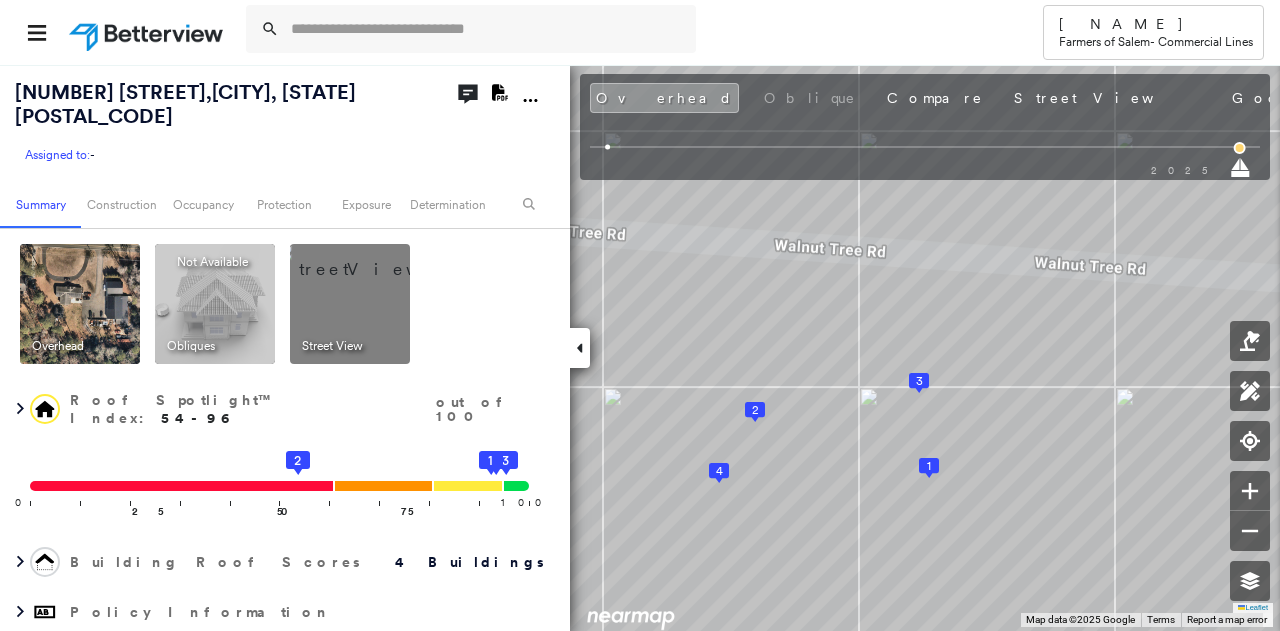 click at bounding box center (374, 259) 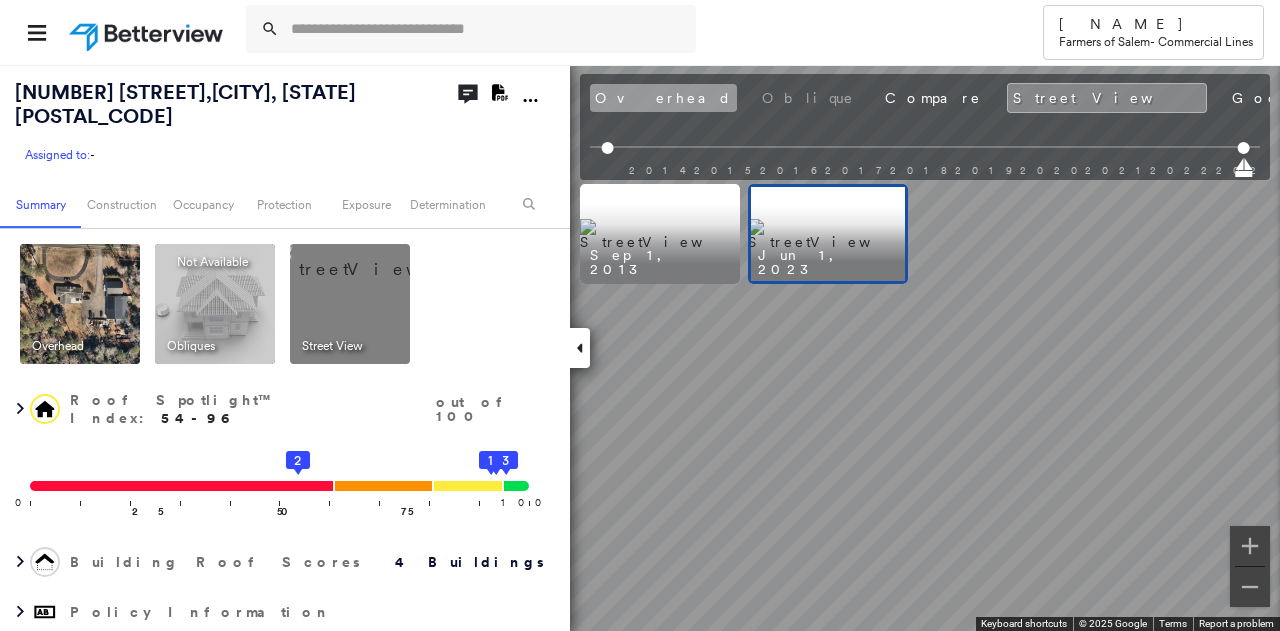 click on "Overhead" at bounding box center [663, 98] 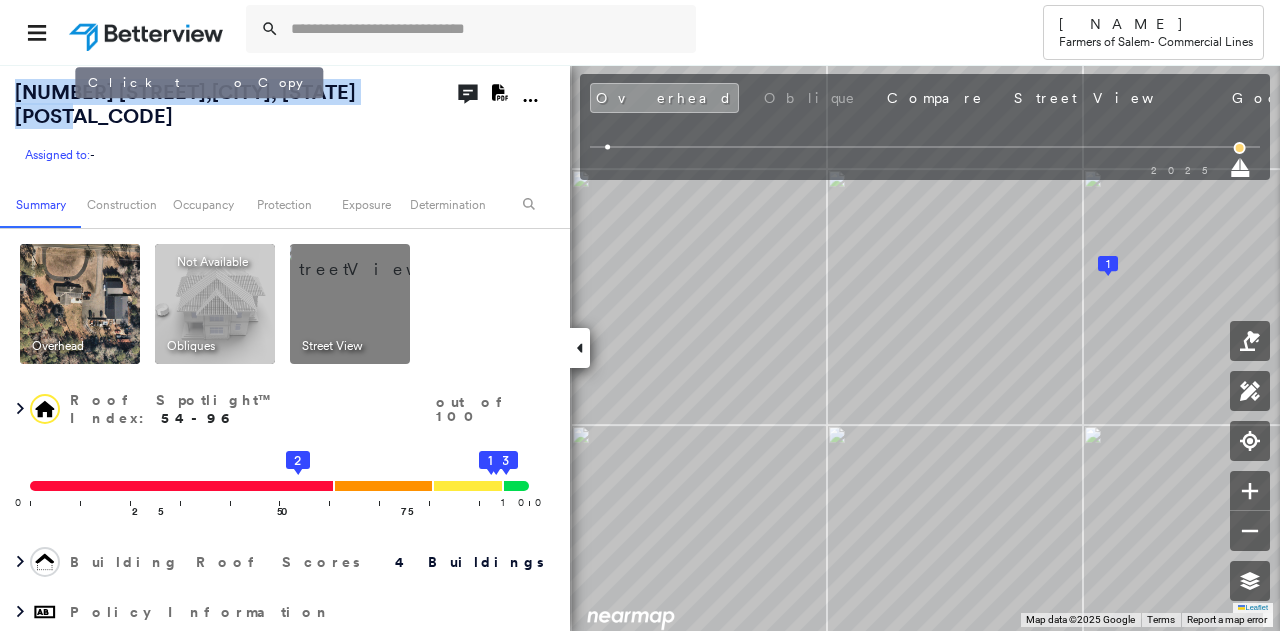 drag, startPoint x: 13, startPoint y: 87, endPoint x: 73, endPoint y: 113, distance: 65.39113 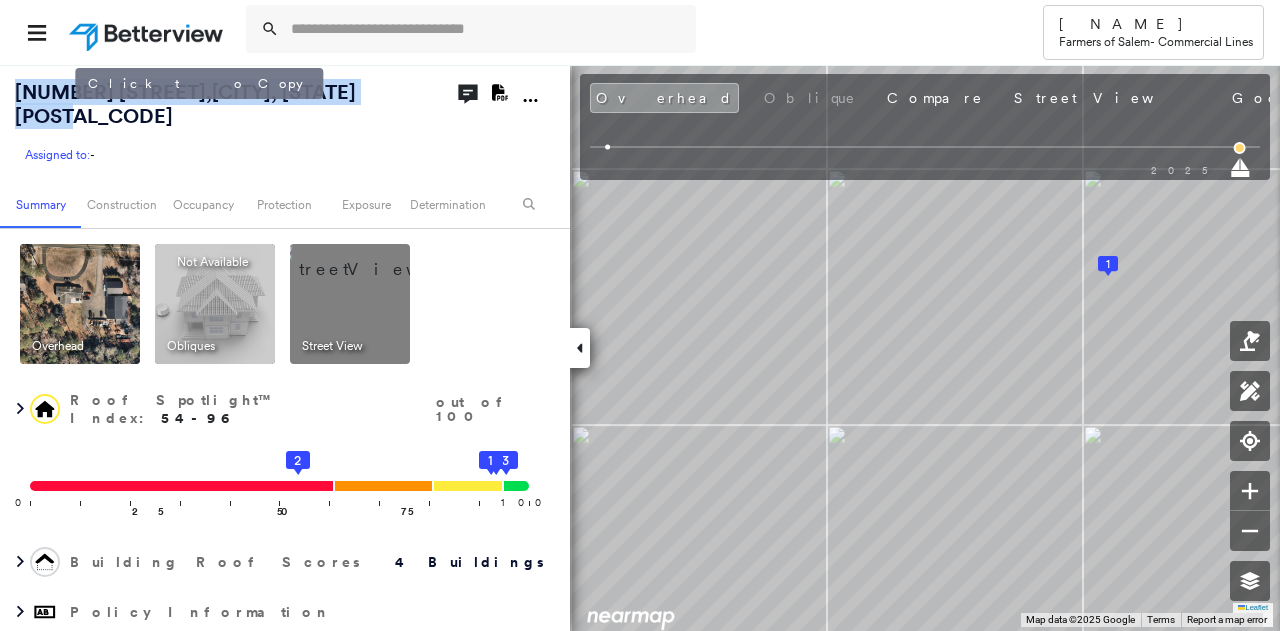 copy on "27215 WALNUT TREE RD ,  SALISBURY, MD 218011" 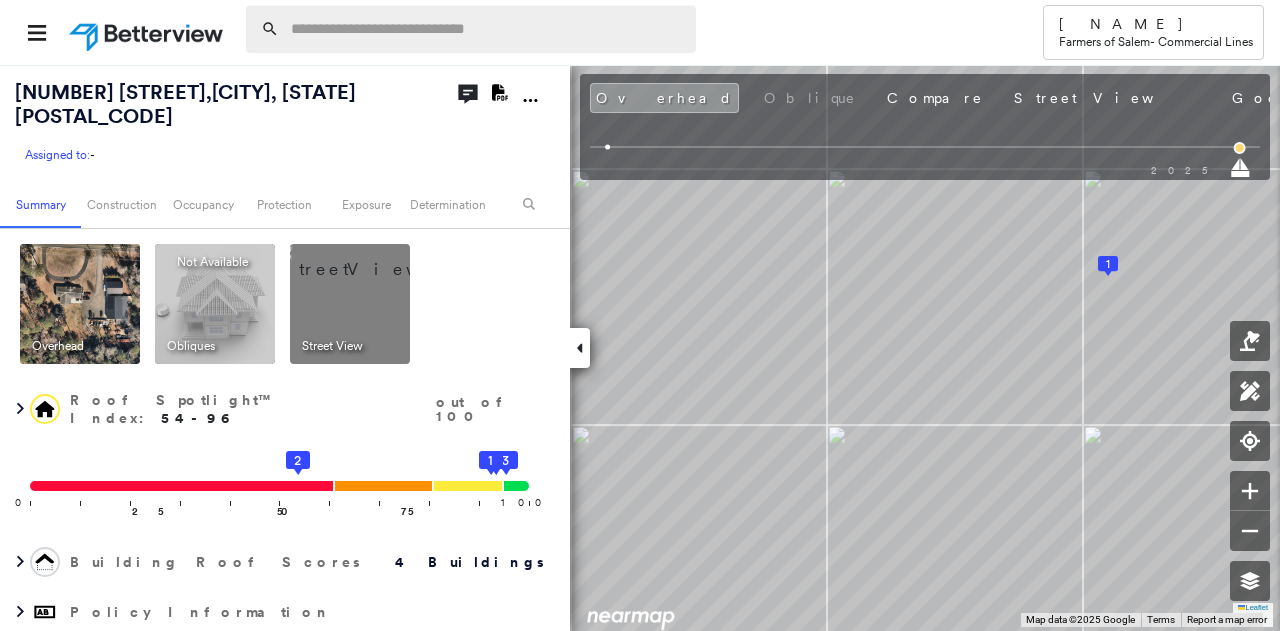 click at bounding box center (487, 29) 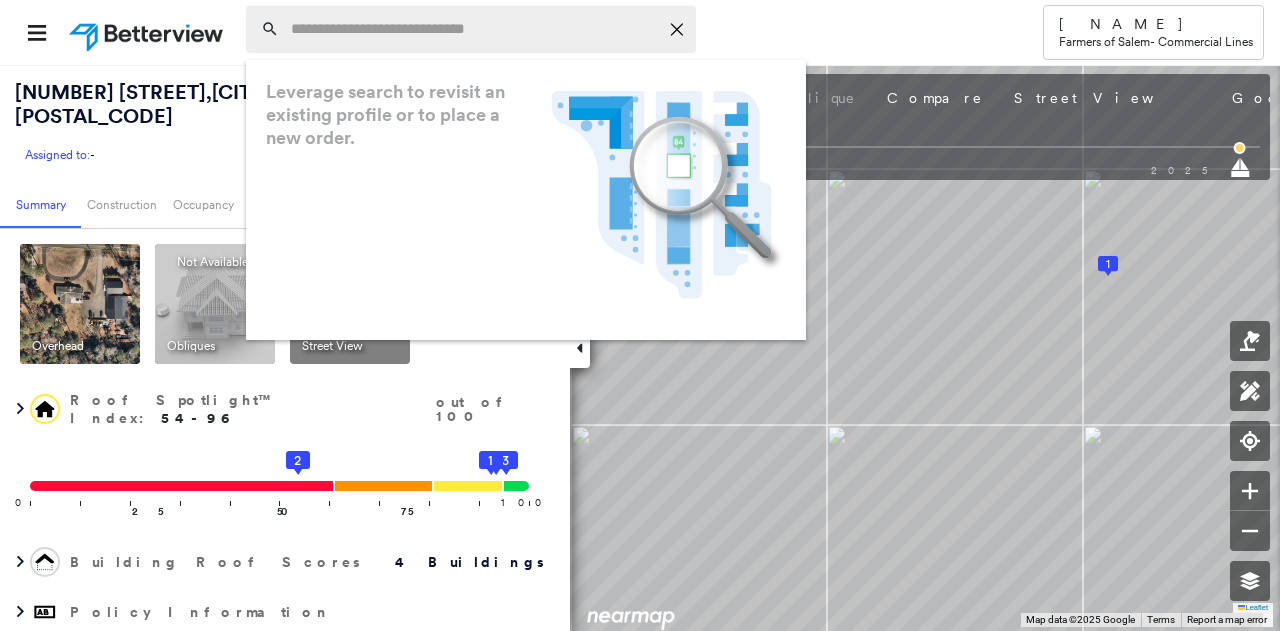 paste on "**********" 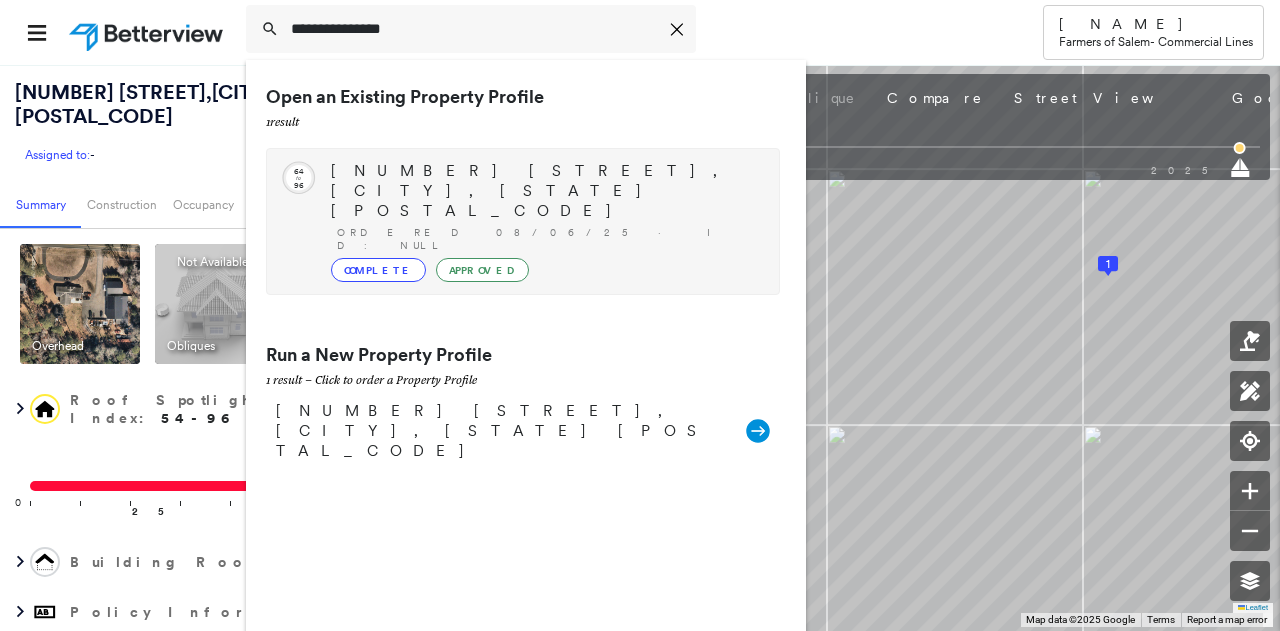 type on "**********" 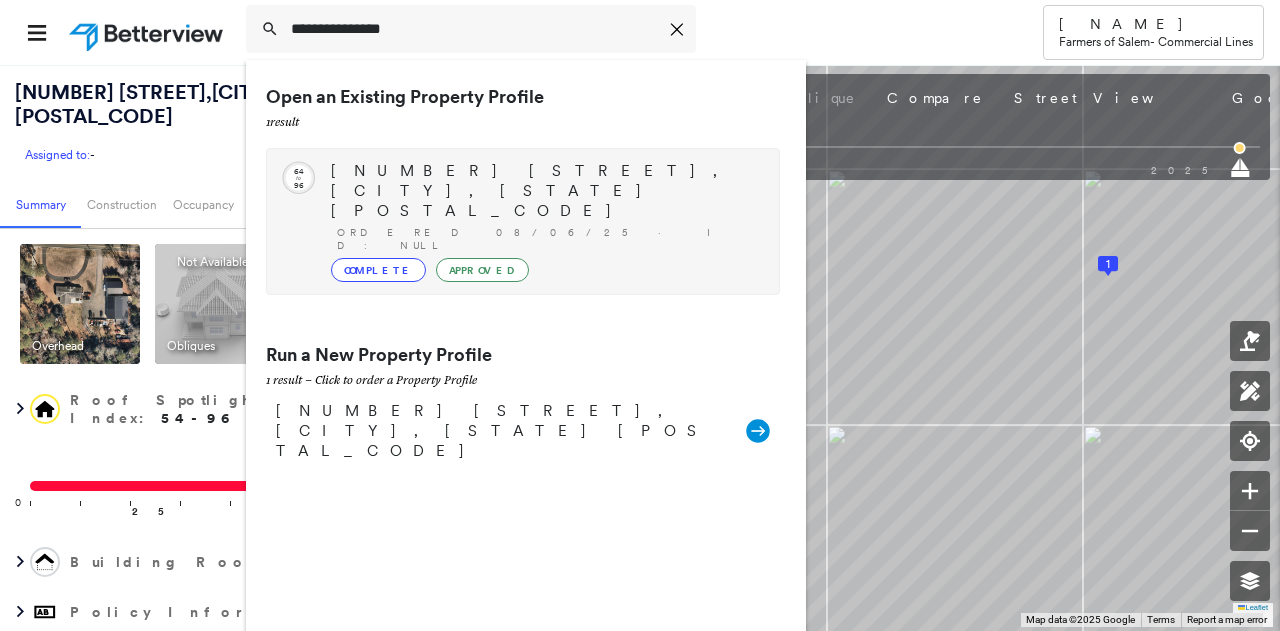 click on "13106 KEYSER LN, SMITHSBURG, MD 217831273 Ordered 08/06/25 · ID: null Complete Approved" at bounding box center (545, 221) 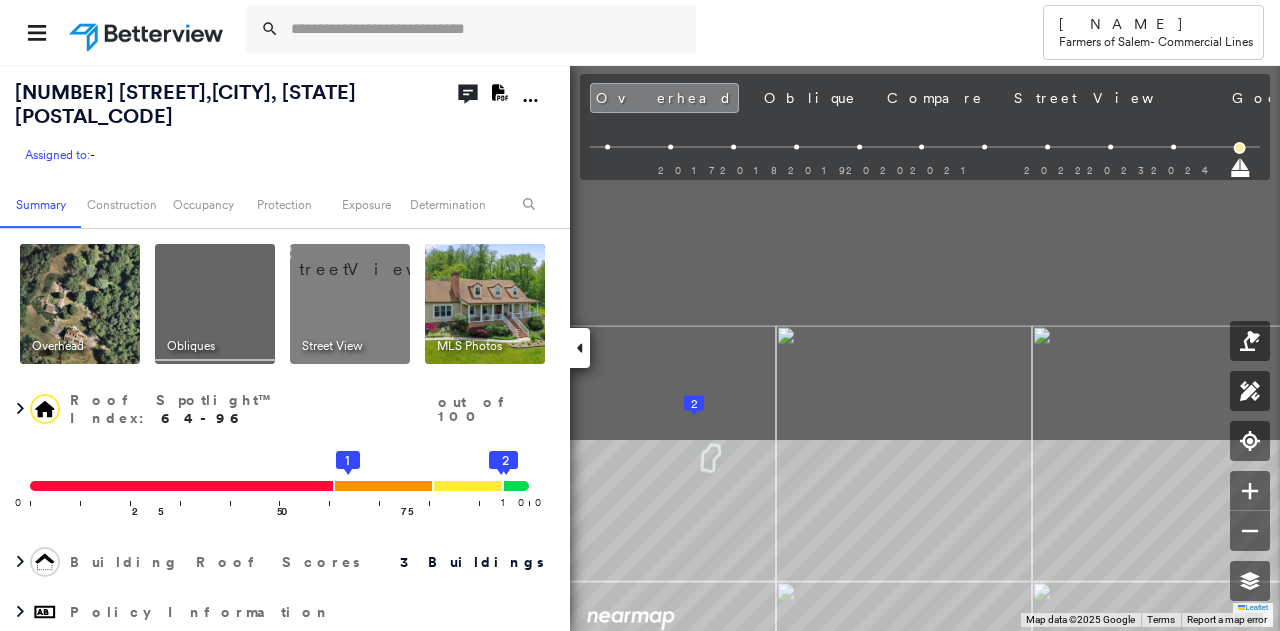 click on "Tower Connor Walsh Farmers of Salem  -   Commercial Lines 13106 KEYSER LN ,  SMITHSBURG, MD 217831273 Assigned to:  - Assigned to:  - Assigned to:  - Open Comments Download PDF Report Summary Construction Occupancy Protection Exposure Determination Overhead Obliques Street View MLS Photos Roof Spotlight™ Index :  64-96 out of 100 0 100 25 50 75 1 3 2 Building Roof Scores 3 Buildings Policy Information Flags :  4 (0 cleared, 4 uncleared) Construction Roof Spotlights :  Staining, Solar Panels, Overhang, Skylight, Chimney and 2 more Property Features :  Car, Patio Furniture, Yard Debris, Cracked Pavement Roof Size & Shape :  3 buildings  Assessor and MLS Details Property Lookup BuildZoom - Building Permit Data and Analysis Occupancy Ownership Place Detail SmartyStreets - Geocode Smarty Streets - Surrounding Properties Protection Protection Exposure FEMA Risk Index Additional Perils Guidewire HazardHub Tree Fall Risk:  Present   HazardHub Risks Determination Flags :  4 (0 cleared, 4 uncleared) Tree Coverage Low" at bounding box center (640, 315) 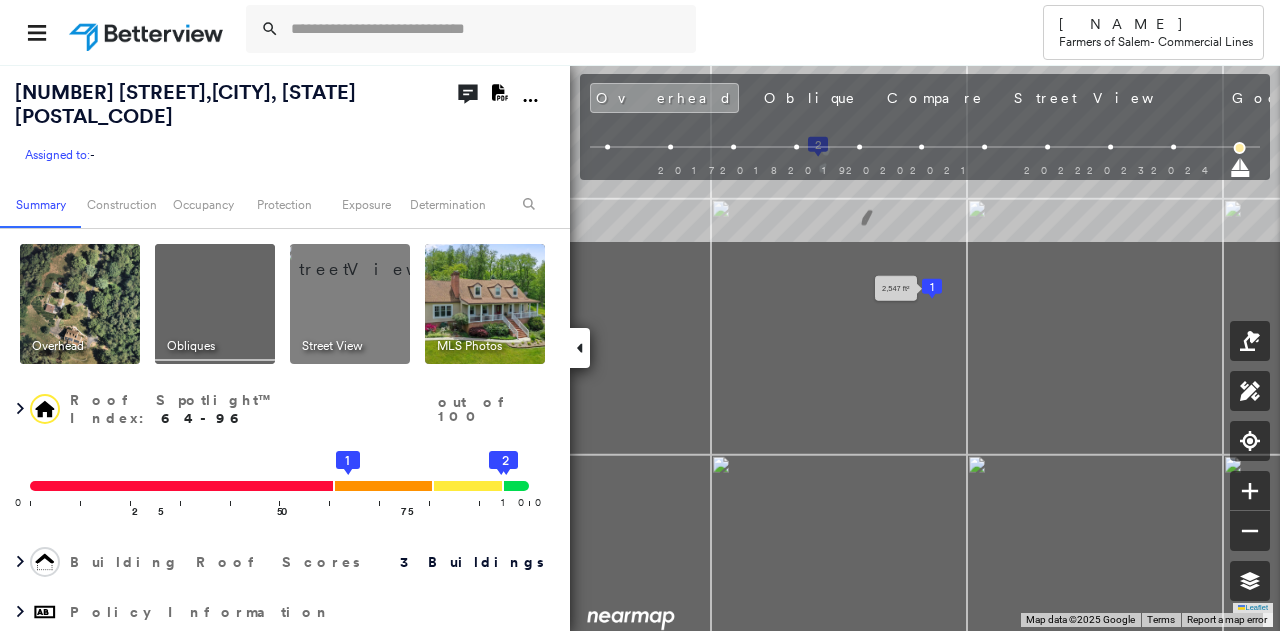 click on "13106 KEYSER LN ,  SMITHSBURG, MD 217831273 Assigned to:  - Assigned to:  - Assigned to:  - Open Comments Download PDF Report Summary Construction Occupancy Protection Exposure Determination Overhead Obliques Street View MLS Photos Roof Spotlight™ Index :  64-96 out of 100 0 100 25 50 75 1 3 2 Building Roof Scores 3 Buildings Policy Information Flags :  4 (0 cleared, 4 uncleared) Construction Roof Spotlights :  Staining, Solar Panels, Overhang, Skylight, Chimney and 2 more Property Features :  Car, Patio Furniture, Yard Debris, Cracked Pavement Roof Size & Shape :  3 buildings  Assessor and MLS Details Property Lookup BuildZoom - Building Permit Data and Analysis Occupancy Ownership Place Detail SmartyStreets - Geocode Smarty Streets - Surrounding Properties Protection Protection Exposure FEMA Risk Index Additional Perils Guidewire HazardHub Tree Fall Risk:  Present   HazardHub Risks Determination Flags :  4 (0 cleared, 4 uncleared) Uncleared Flags (4) Cleared Flags  (0) Tree Coverage Flagged 08/06/25 Clear" at bounding box center (640, 347) 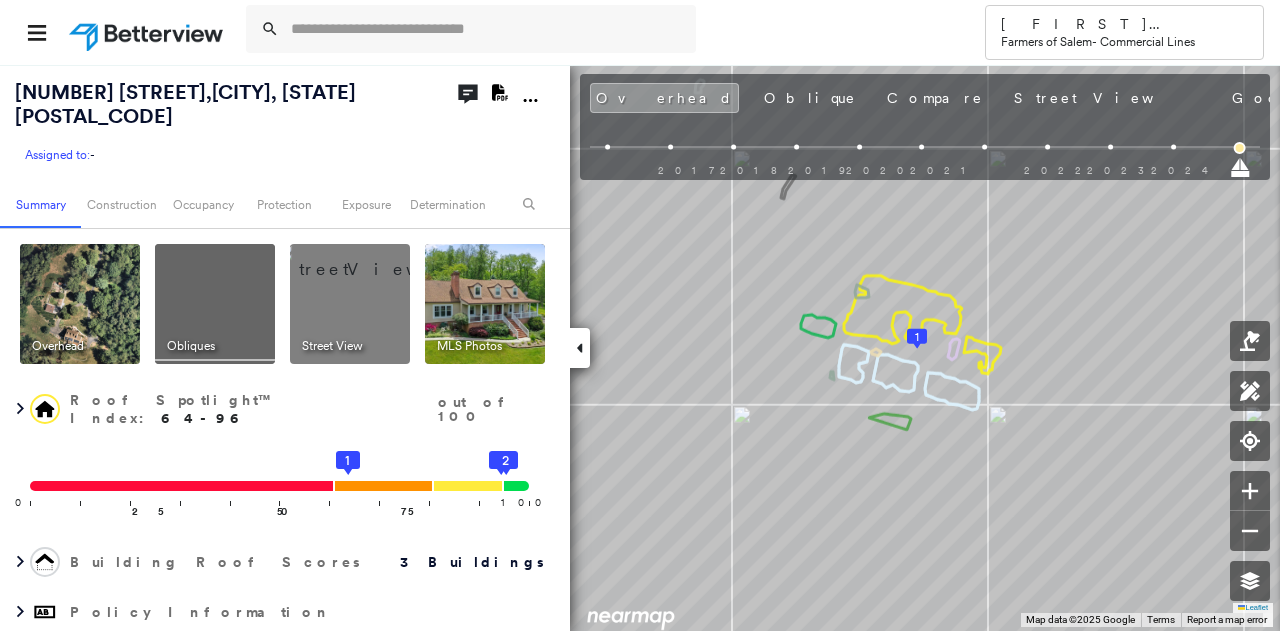 scroll, scrollTop: 0, scrollLeft: 0, axis: both 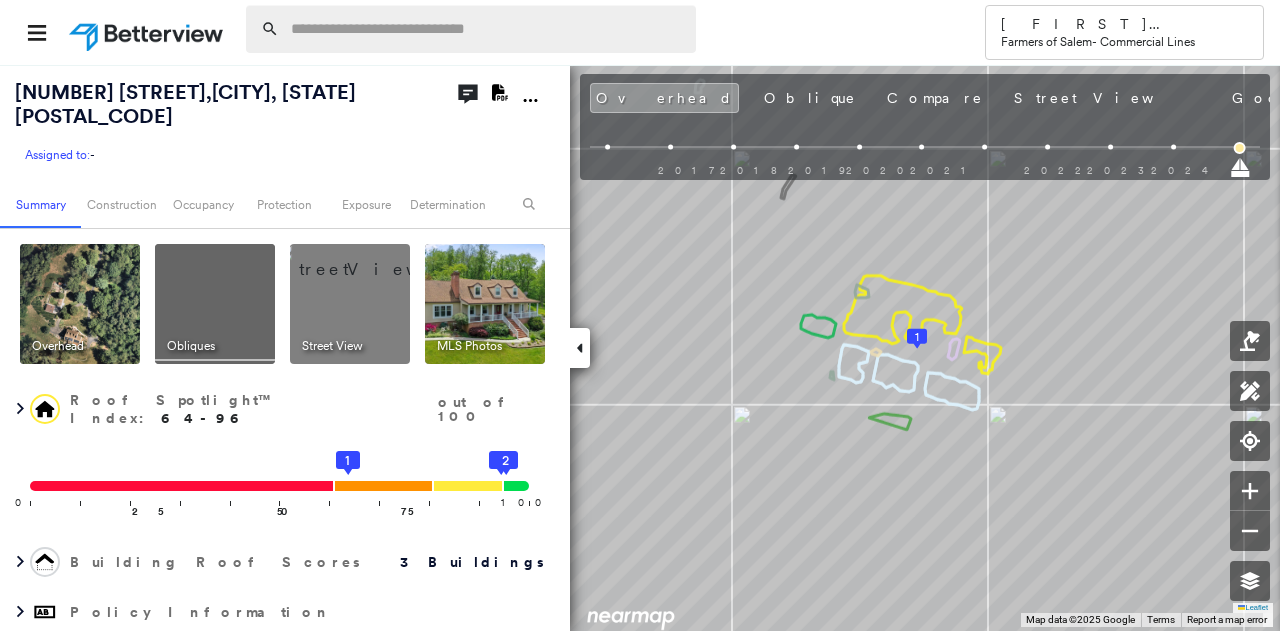 click at bounding box center (487, 29) 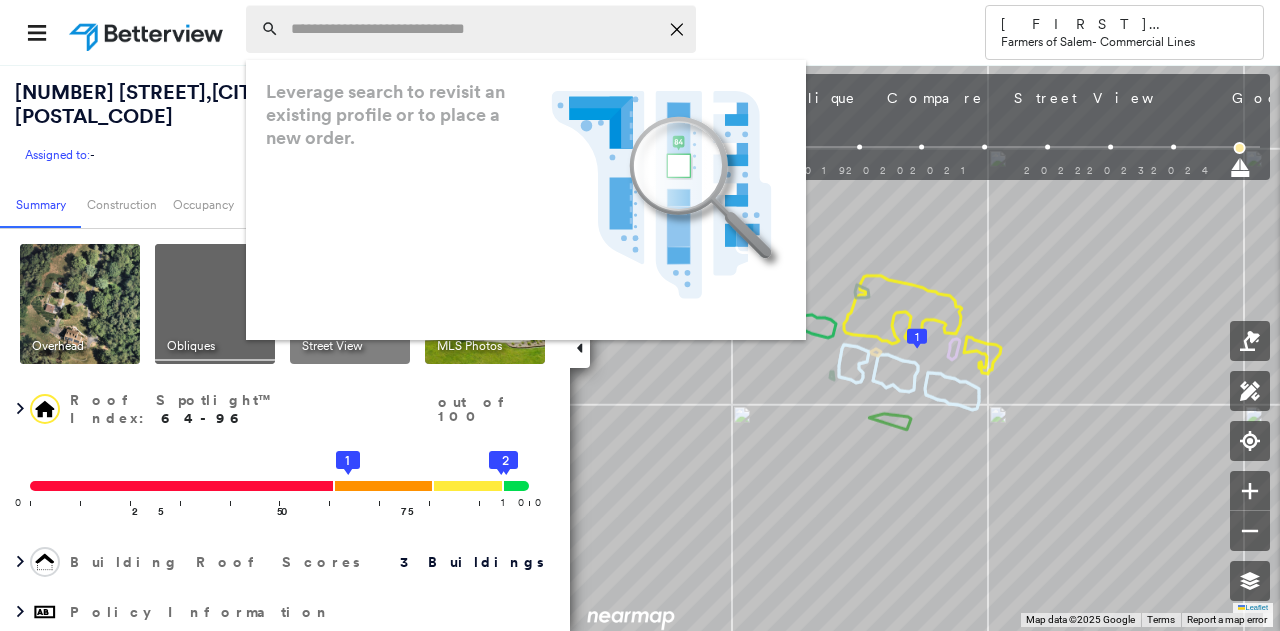 paste on "**********" 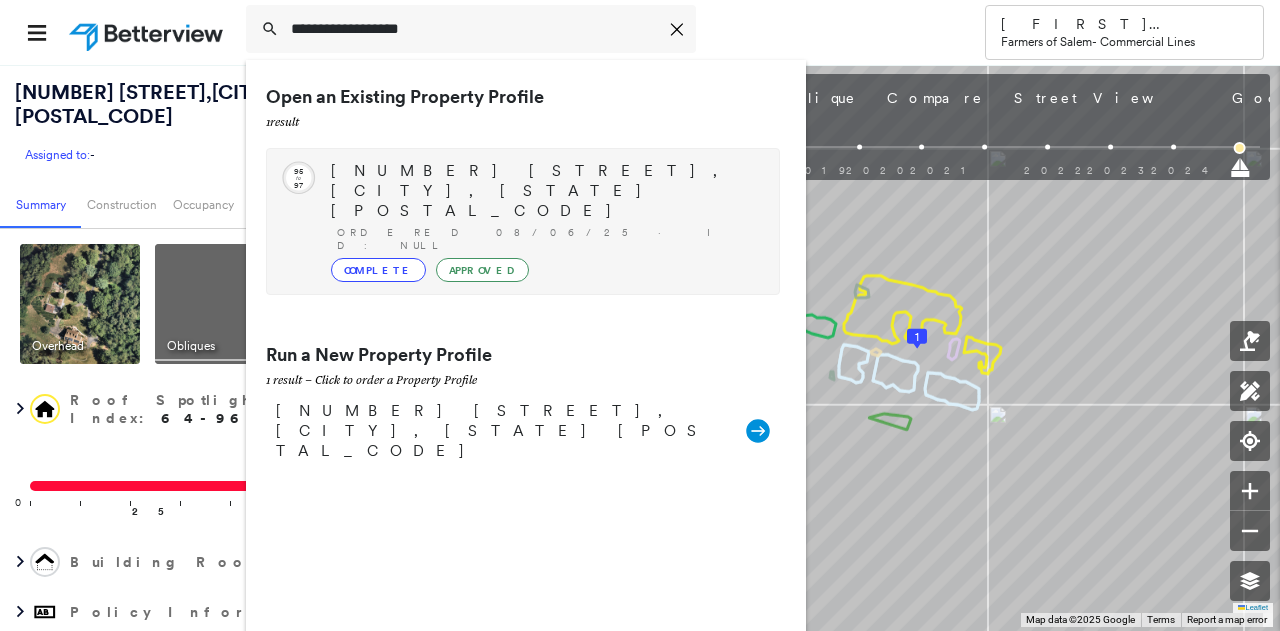 type on "**********" 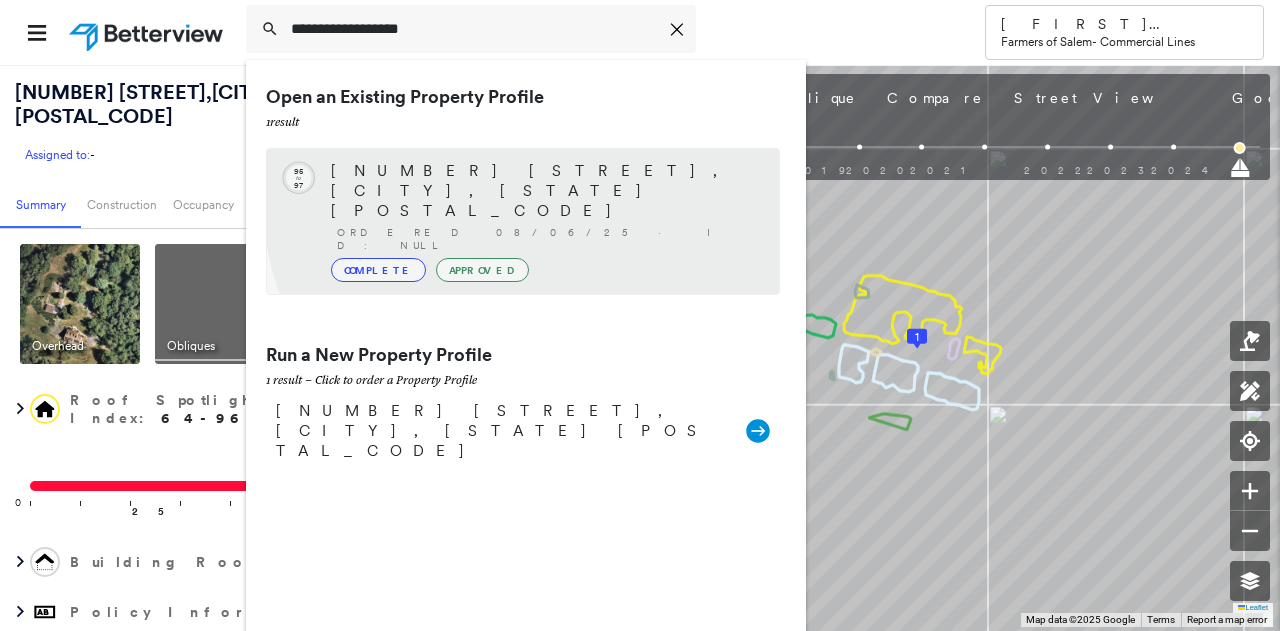 click on "Ordered 08/06/25 · ID: null" at bounding box center (548, 239) 